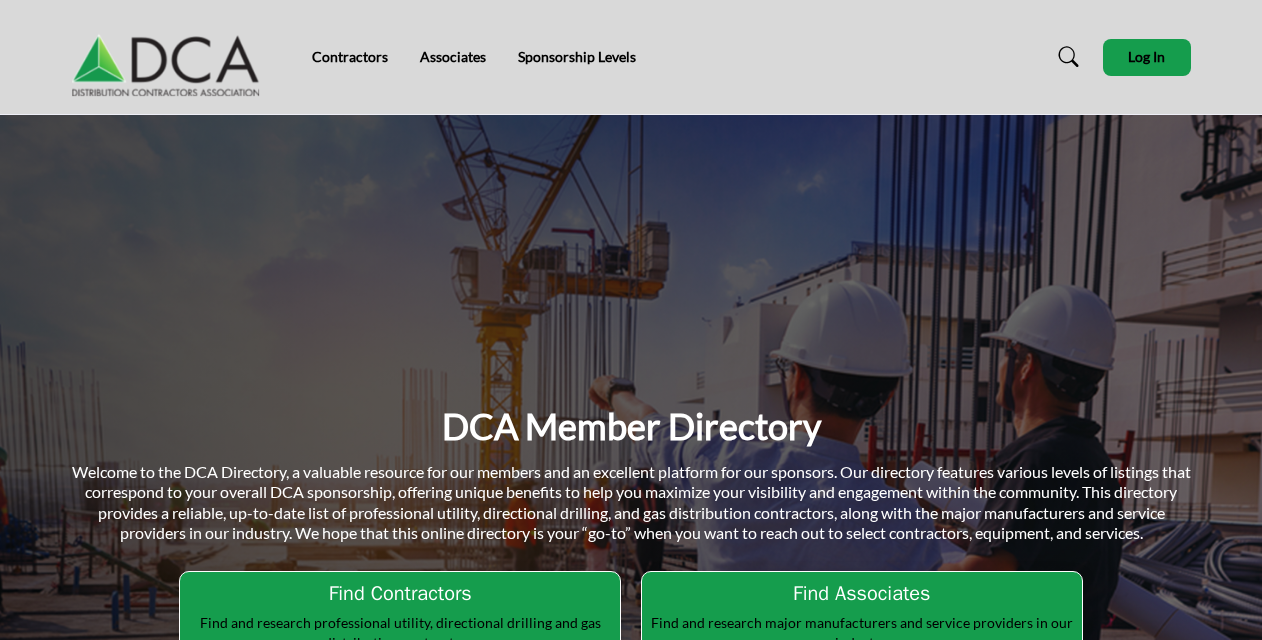 scroll, scrollTop: 0, scrollLeft: 0, axis: both 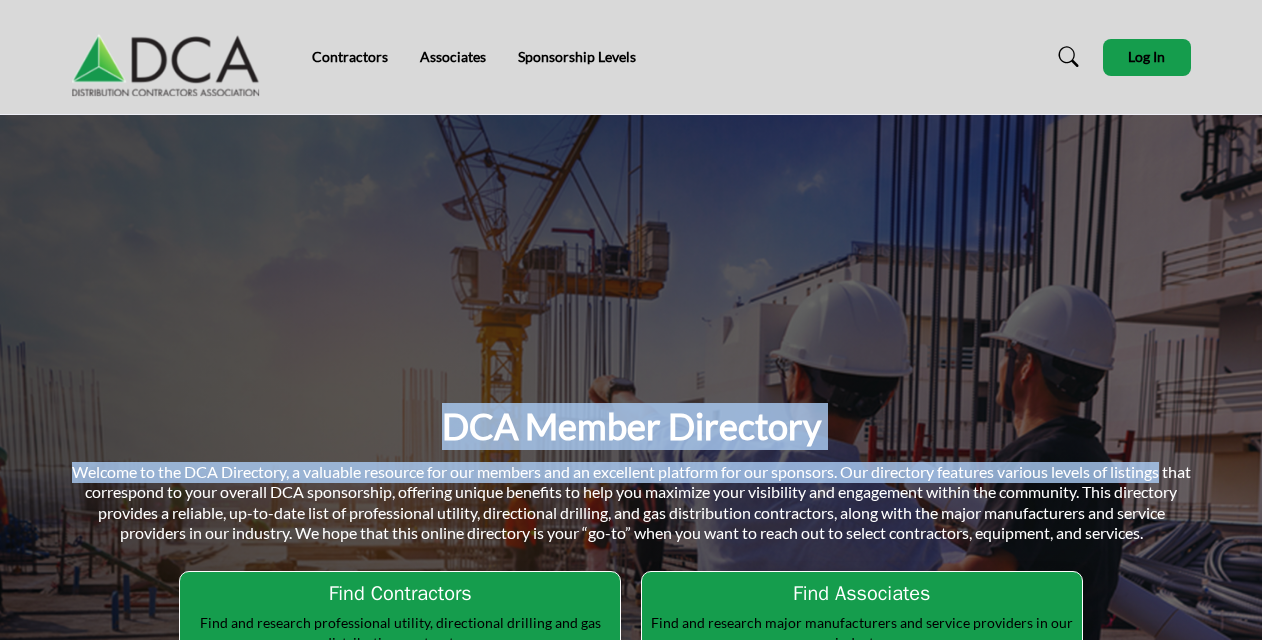drag, startPoint x: 1261, startPoint y: 94, endPoint x: 1268, endPoint y: 146, distance: 52.46904 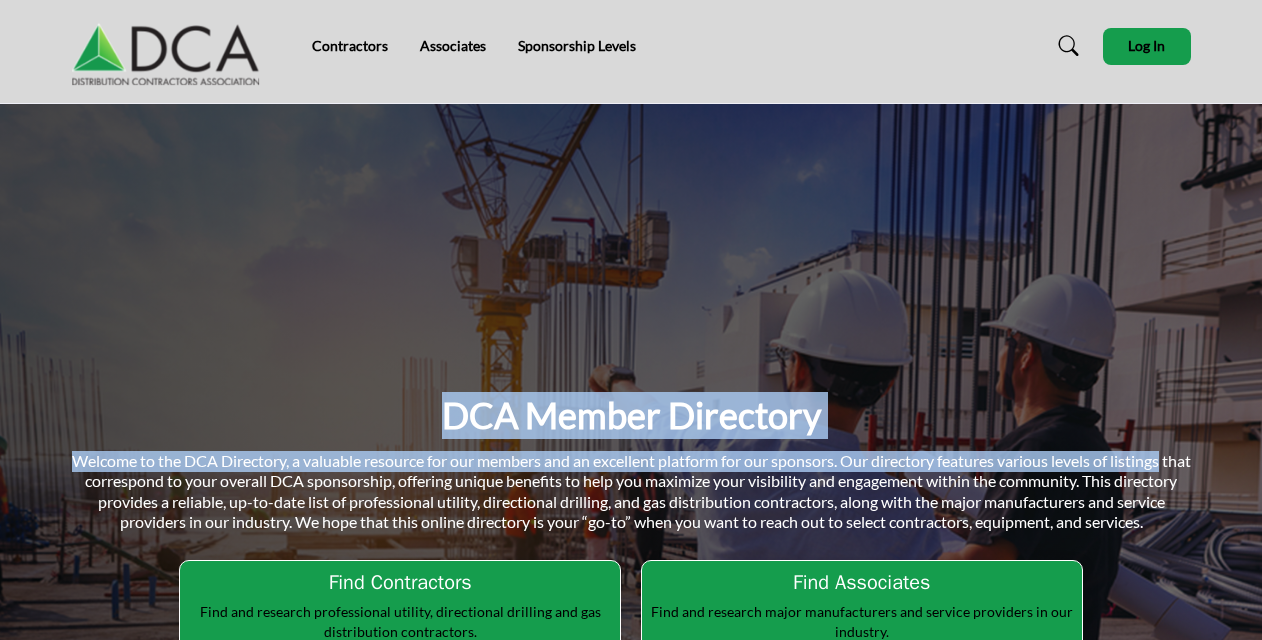 scroll, scrollTop: 0, scrollLeft: 0, axis: both 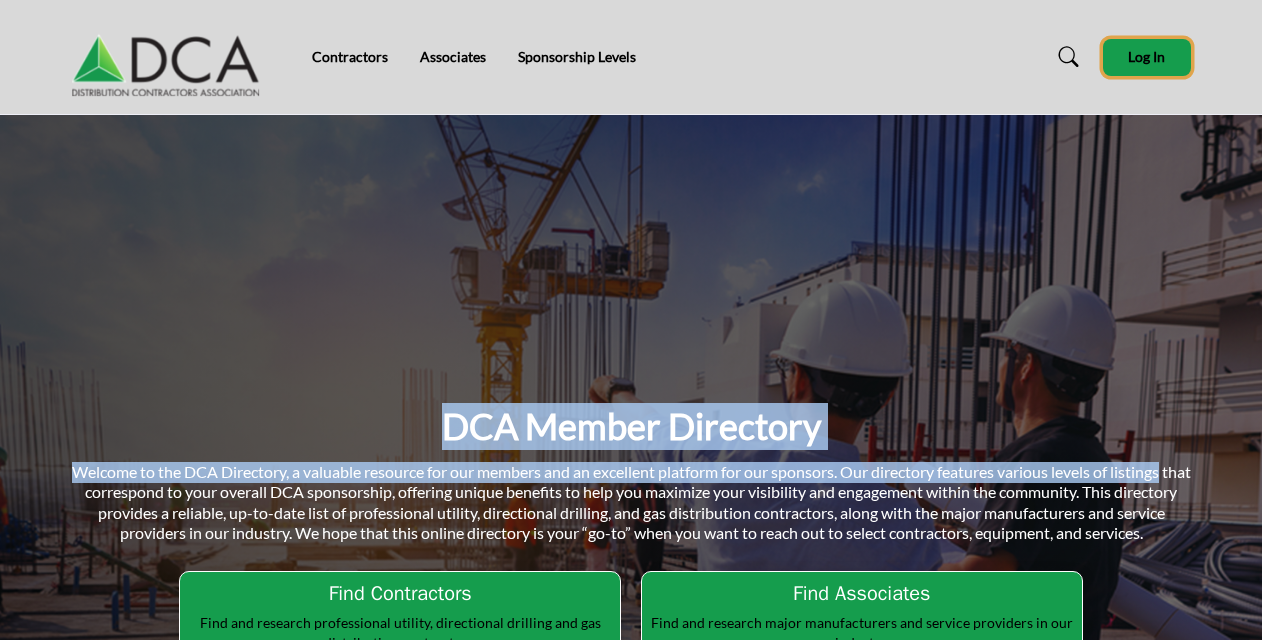click on "Log In" at bounding box center [1146, 56] 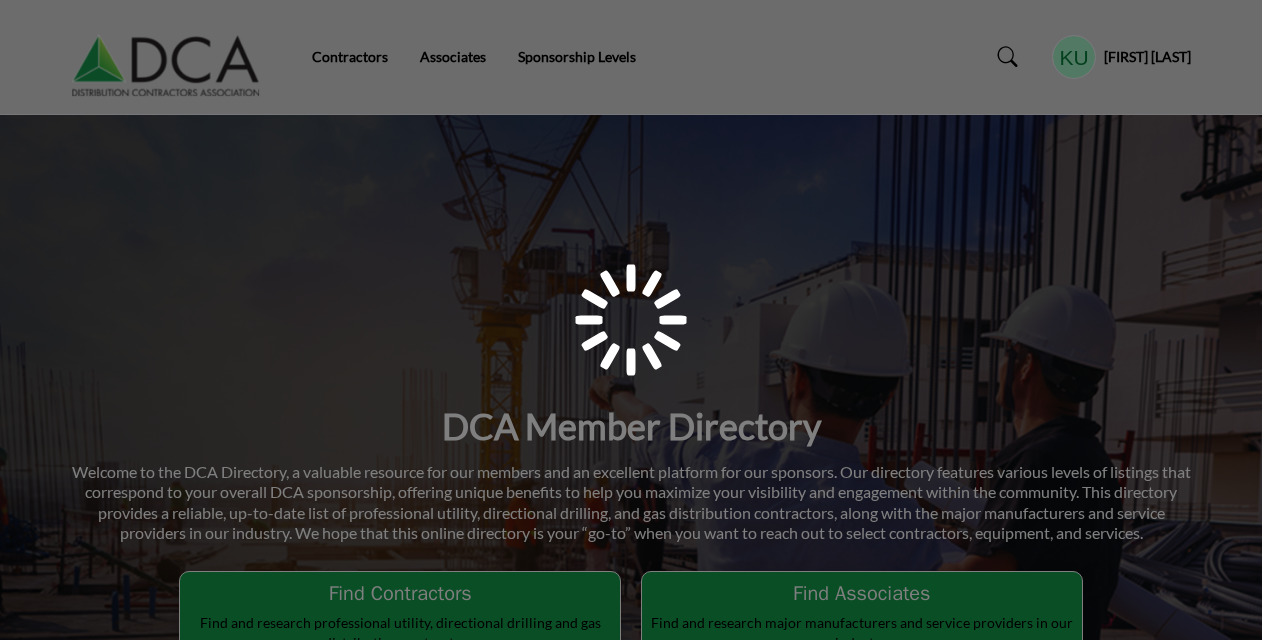 scroll, scrollTop: 0, scrollLeft: 0, axis: both 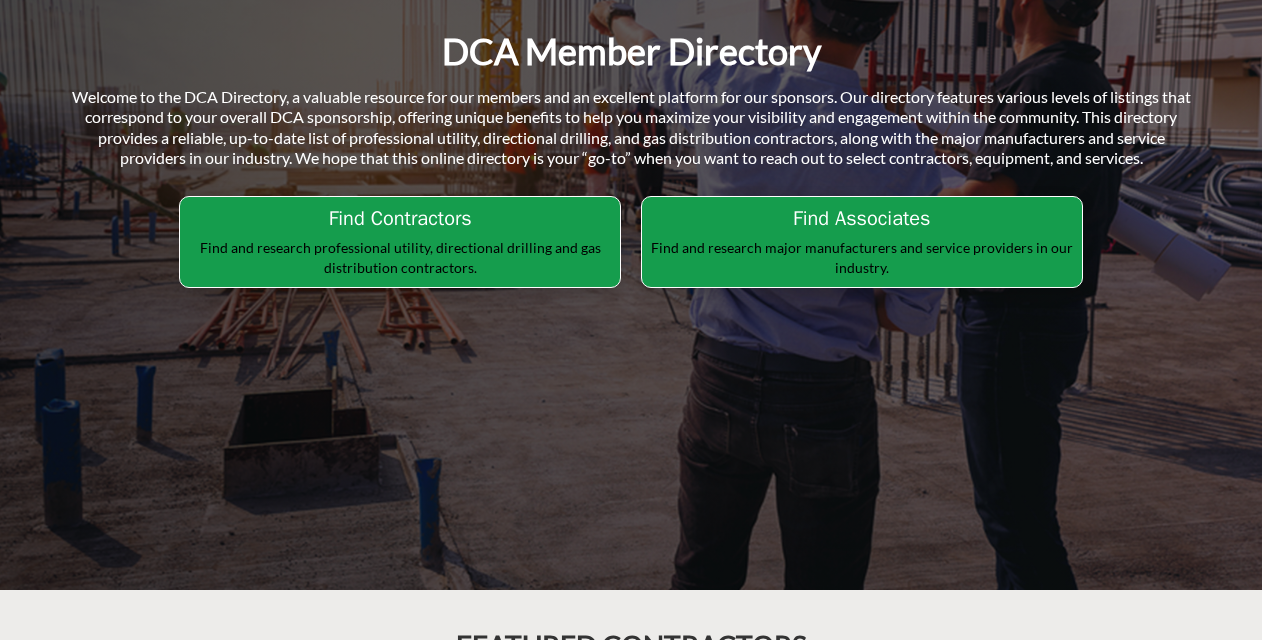 click on "Find Contractors" at bounding box center [400, 219] 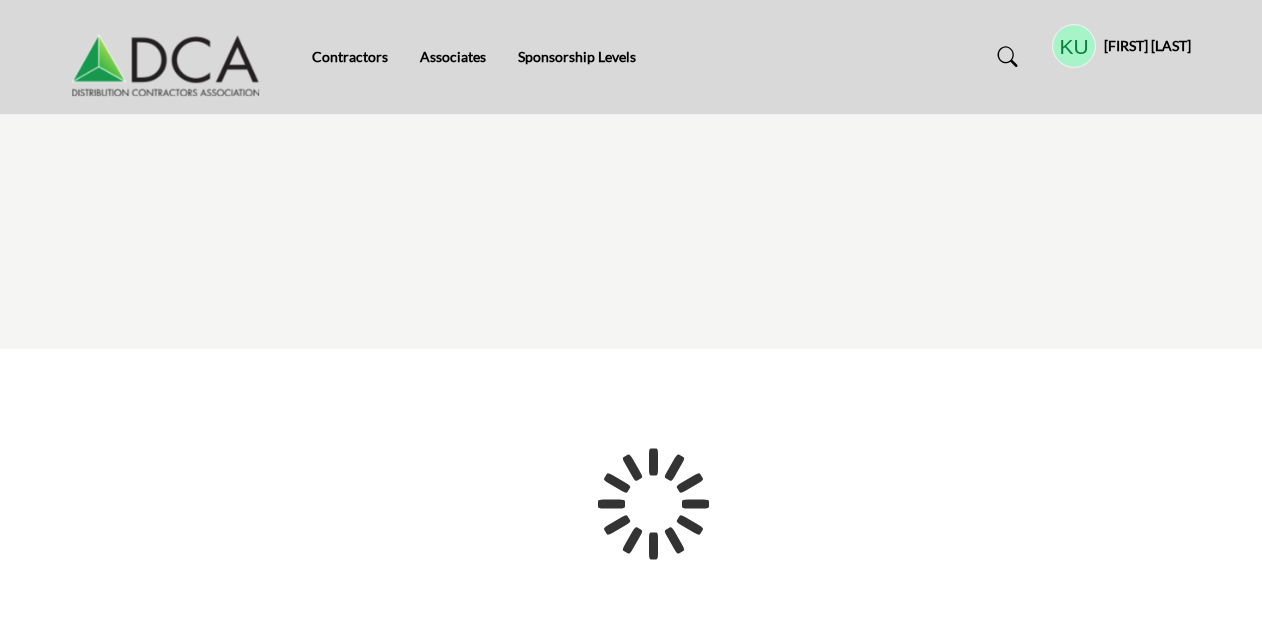 scroll, scrollTop: 0, scrollLeft: 0, axis: both 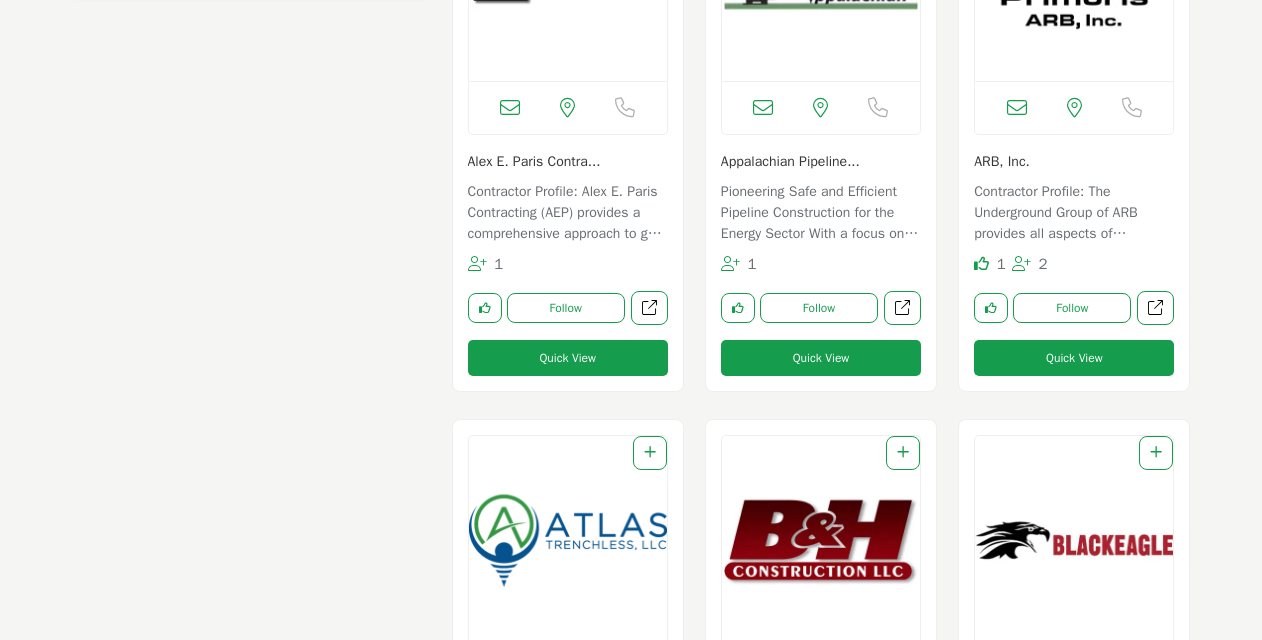 click on "Quick View" at bounding box center [1074, 358] 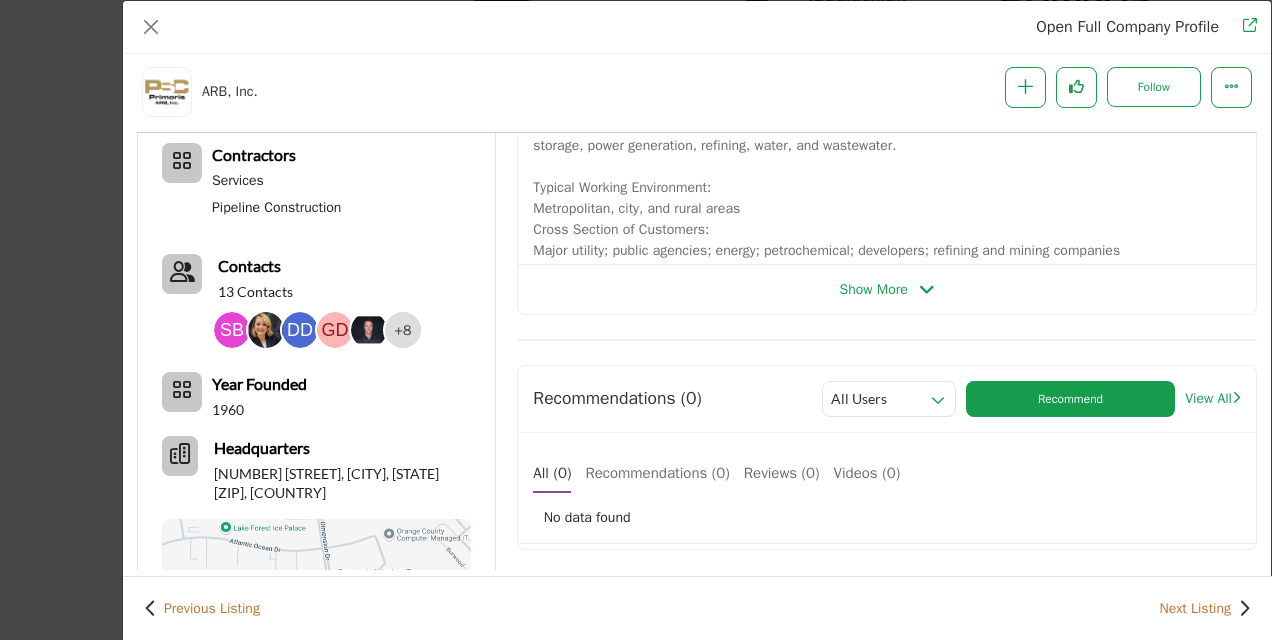 scroll, scrollTop: 541, scrollLeft: 0, axis: vertical 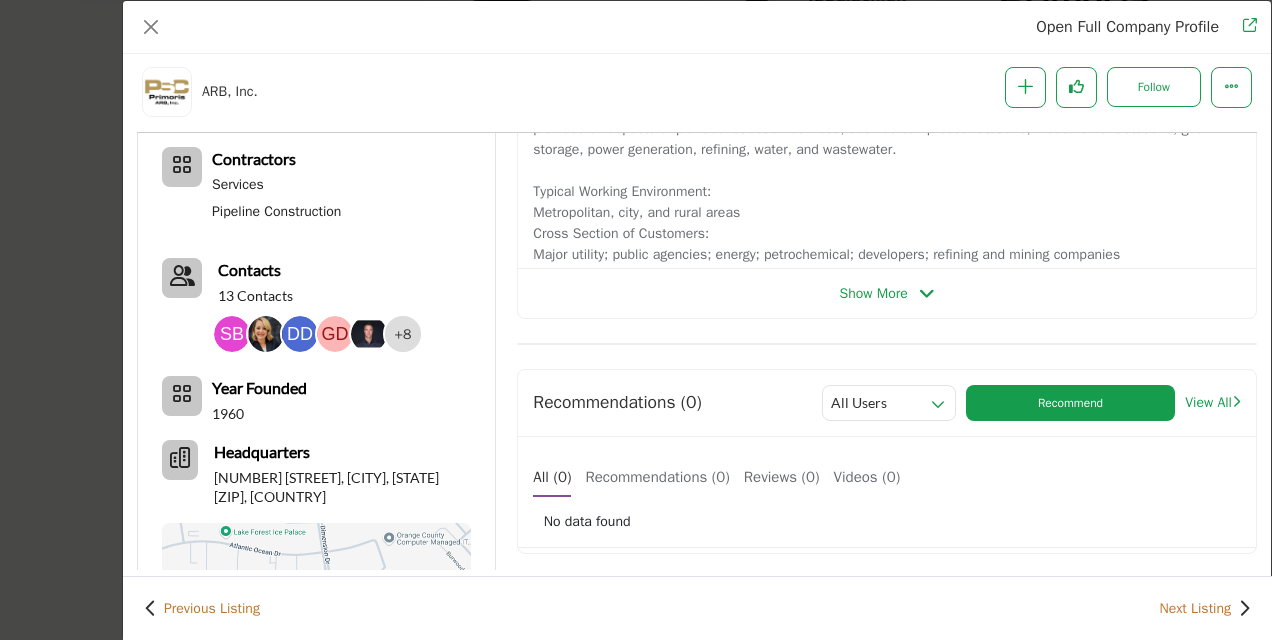 click on "Contacts" at bounding box center (249, 269) 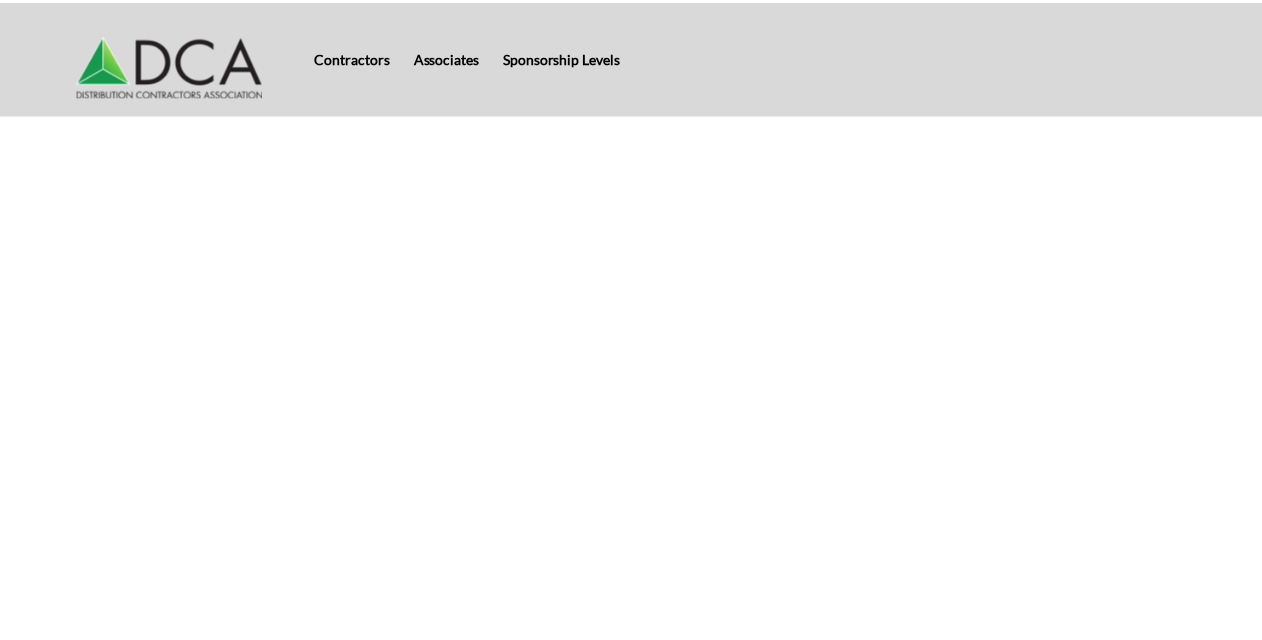 scroll, scrollTop: 0, scrollLeft: 0, axis: both 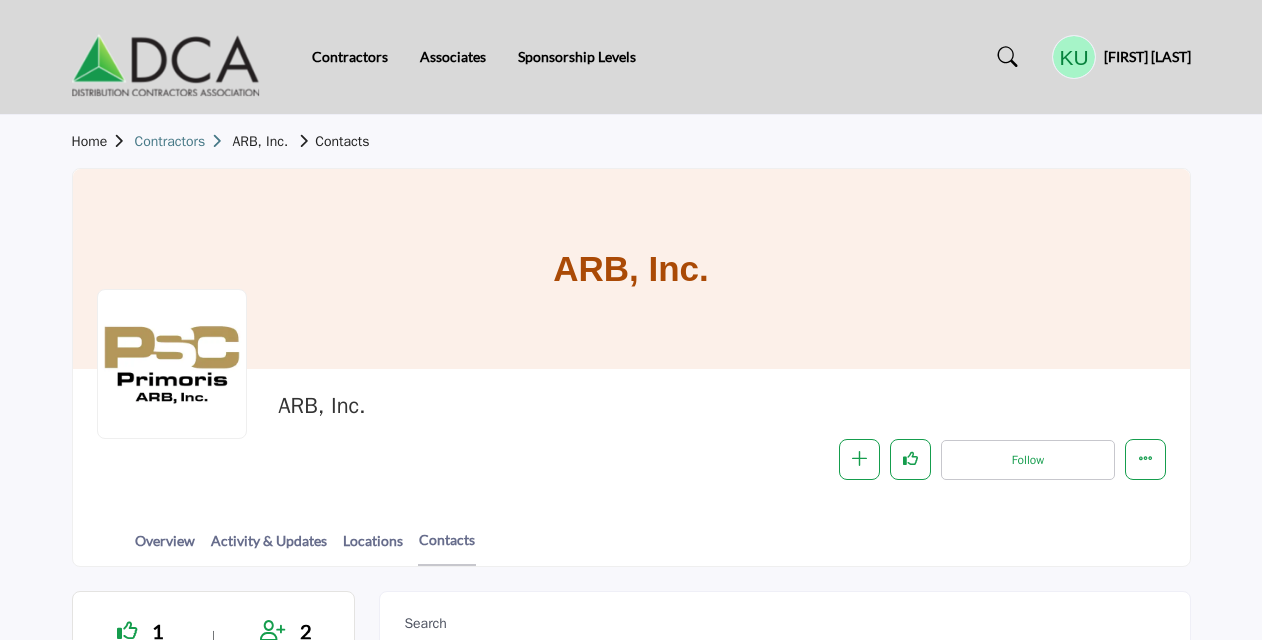 click on "Contractors" at bounding box center [184, 141] 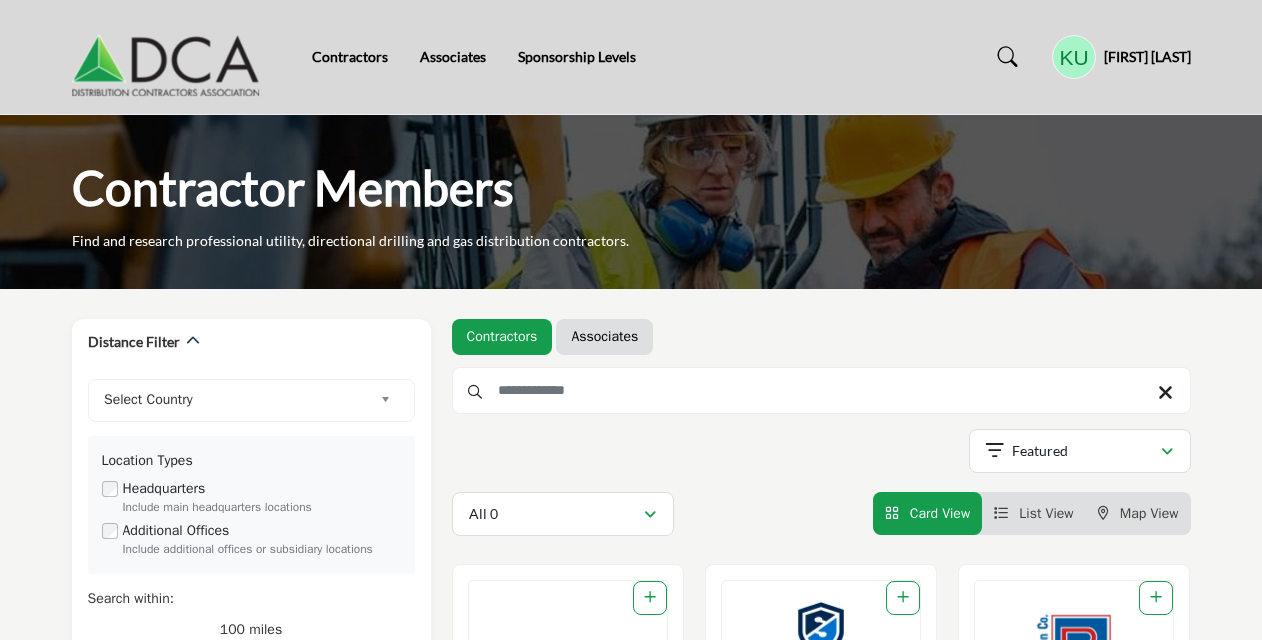 scroll, scrollTop: 0, scrollLeft: 0, axis: both 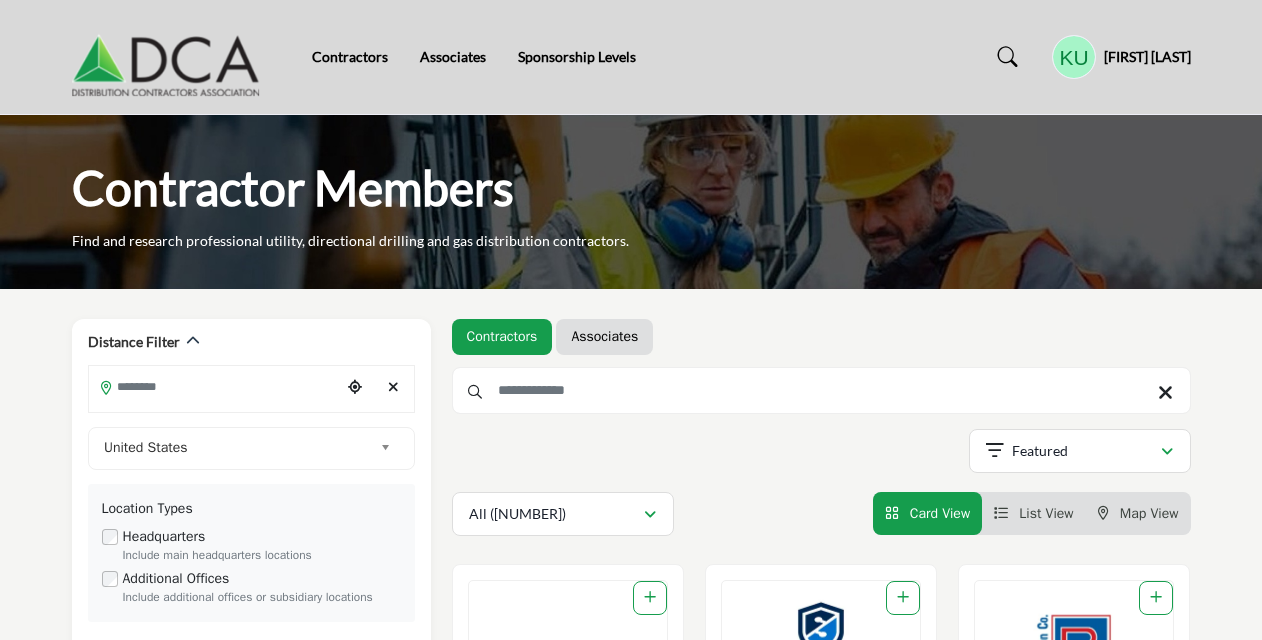 drag, startPoint x: 0, startPoint y: 0, endPoint x: 1006, endPoint y: 64, distance: 1008.03375 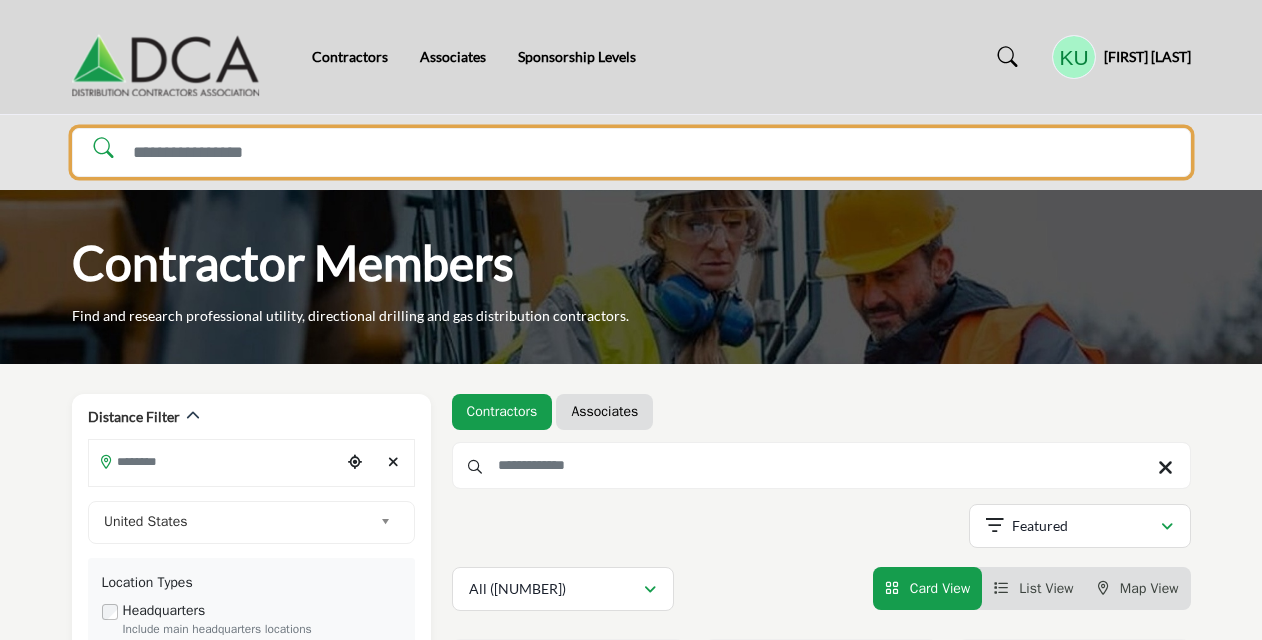 click at bounding box center (631, 153) 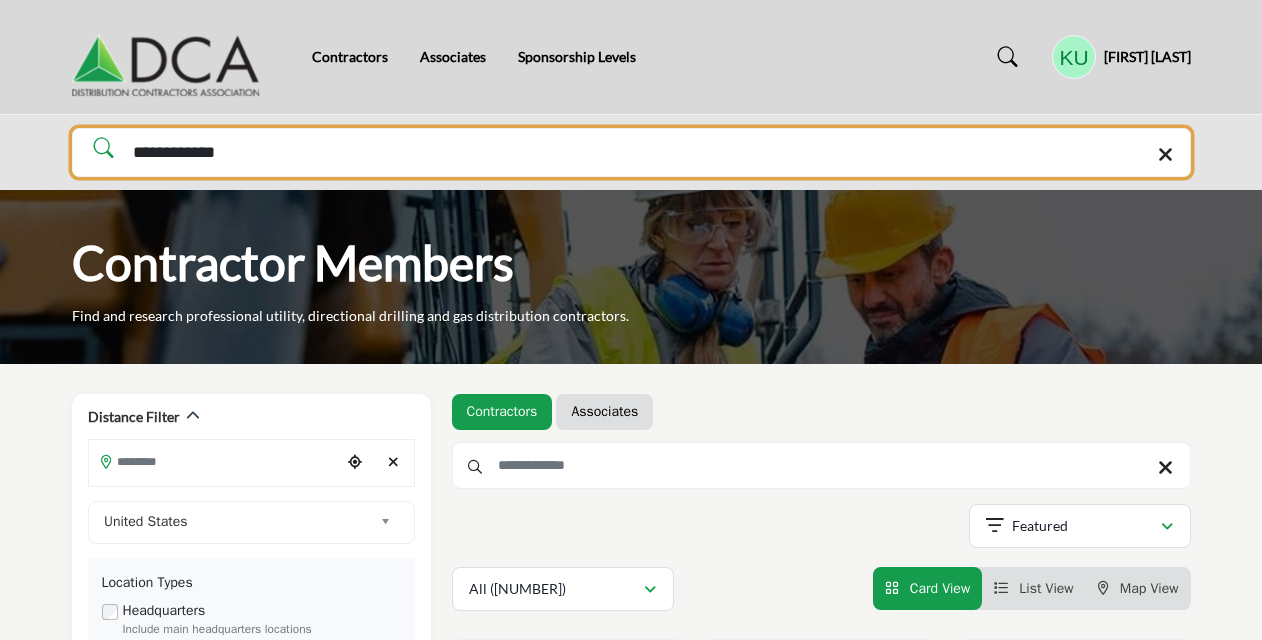 type on "**********" 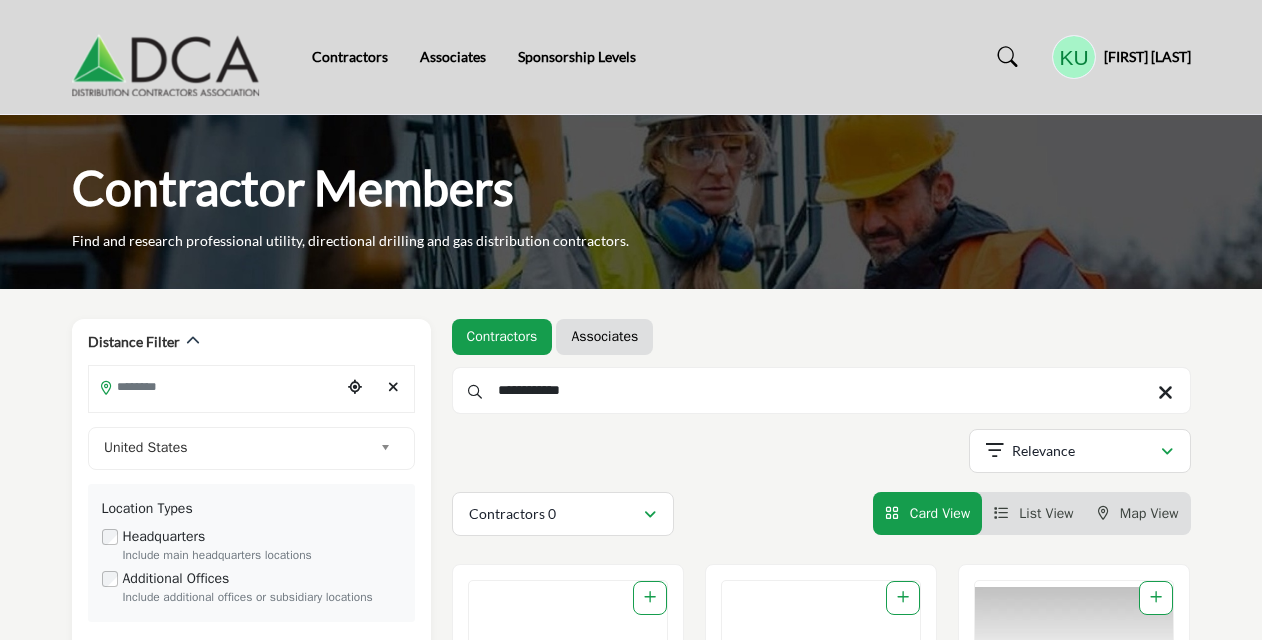 scroll, scrollTop: 0, scrollLeft: 0, axis: both 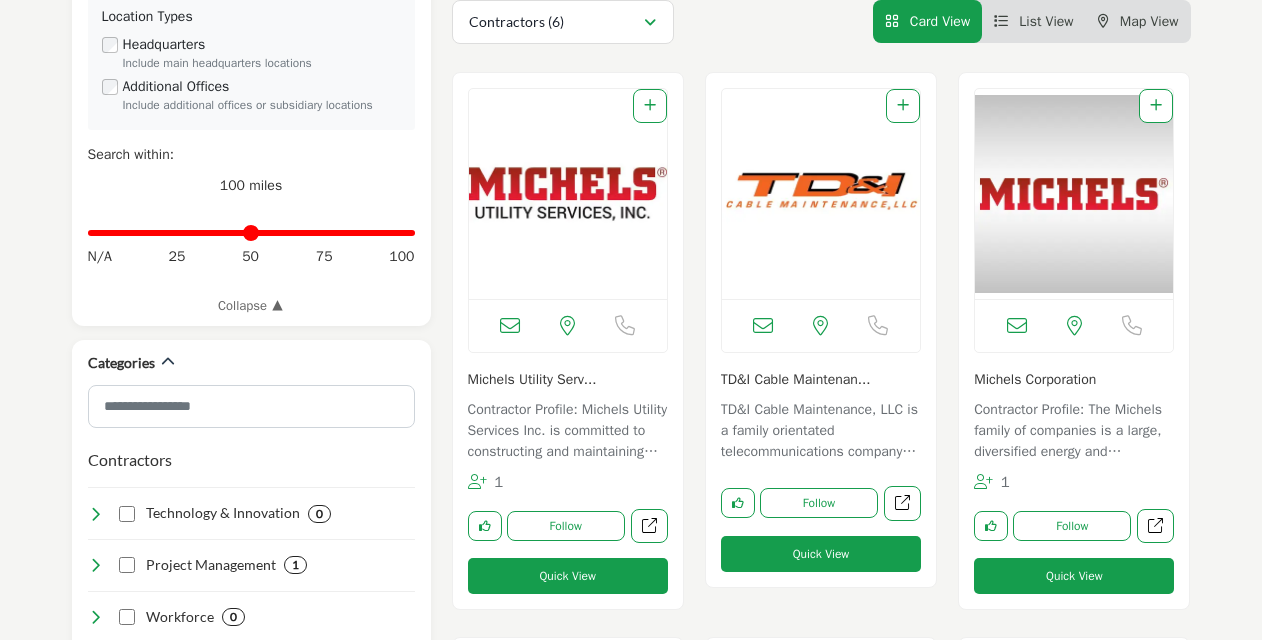 click on "TD&I Cable Maintenance, LLC is a family orientated telecommunications company founded by [FIRST] & [FIRST] in 1987.TD&I began by offe..." at bounding box center [821, 470] 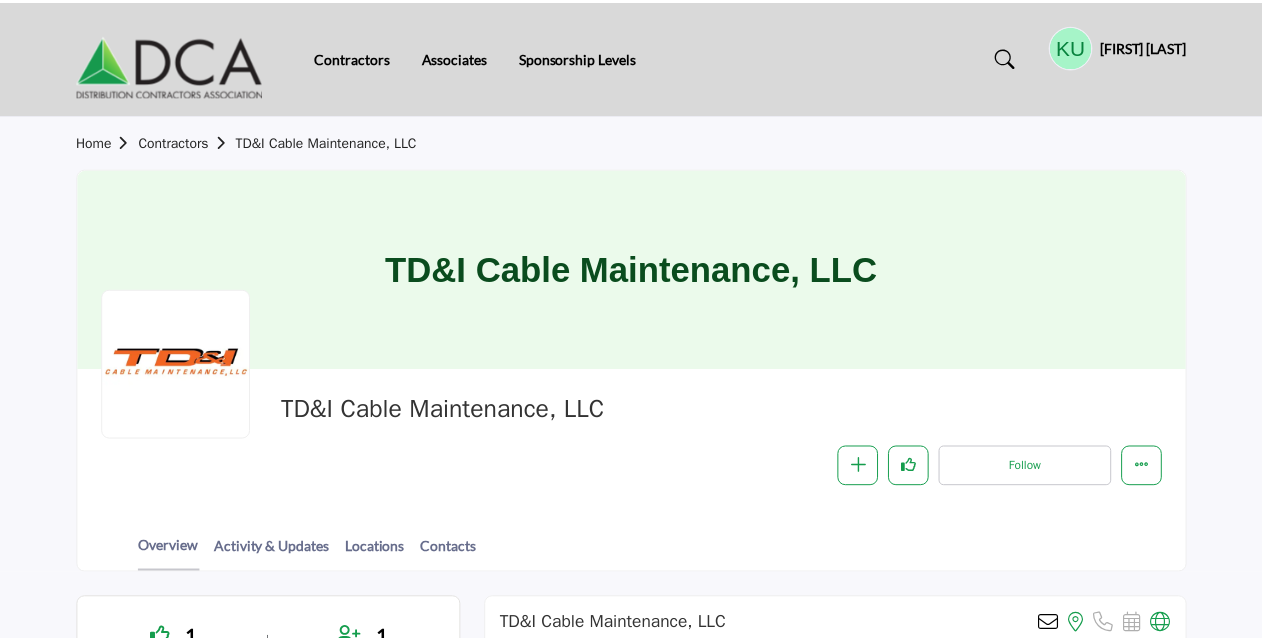 scroll, scrollTop: 0, scrollLeft: 0, axis: both 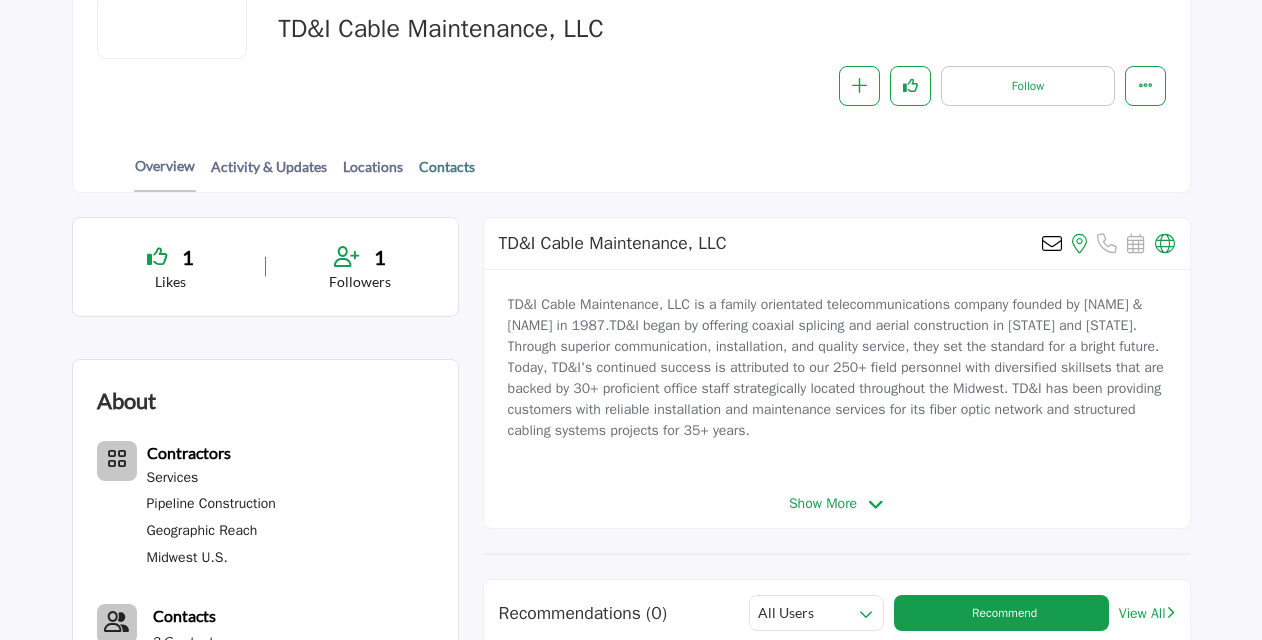click on "Contacts" at bounding box center (447, 173) 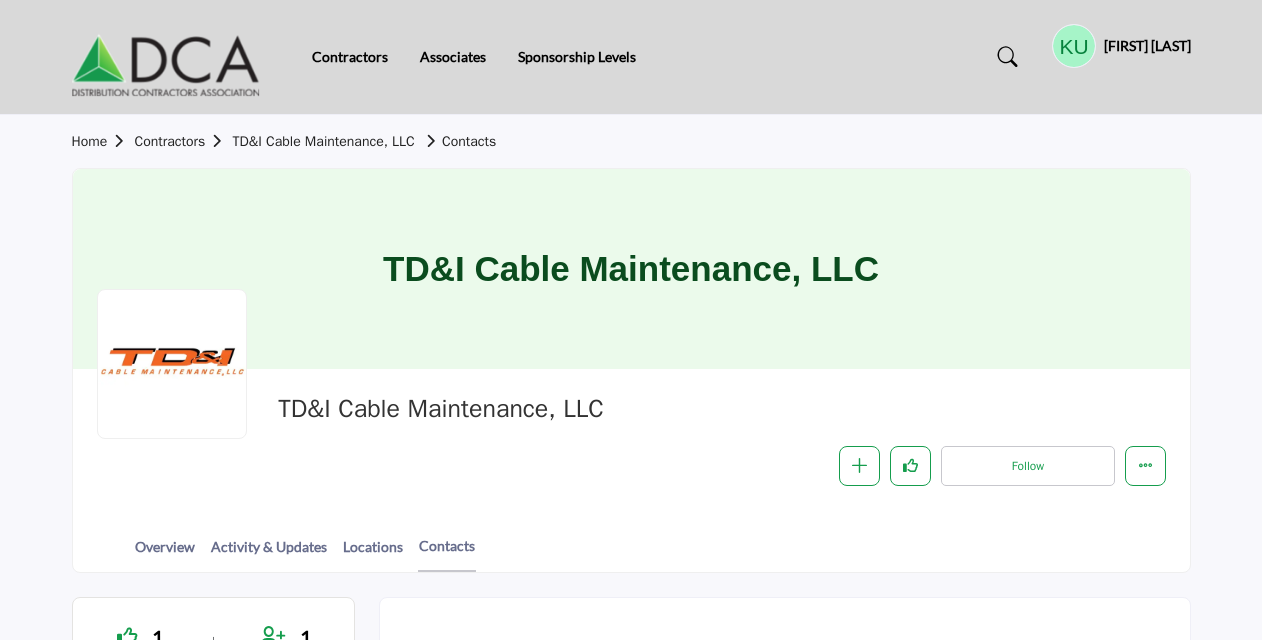 scroll, scrollTop: 0, scrollLeft: 0, axis: both 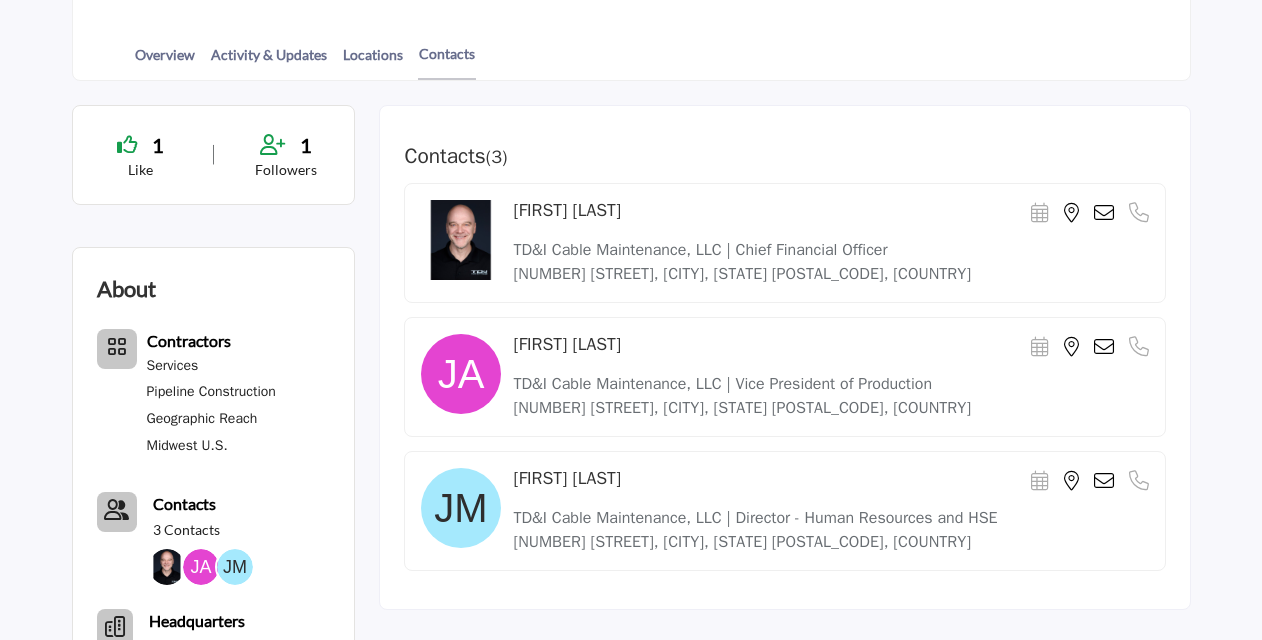 click at bounding box center (1104, 213) 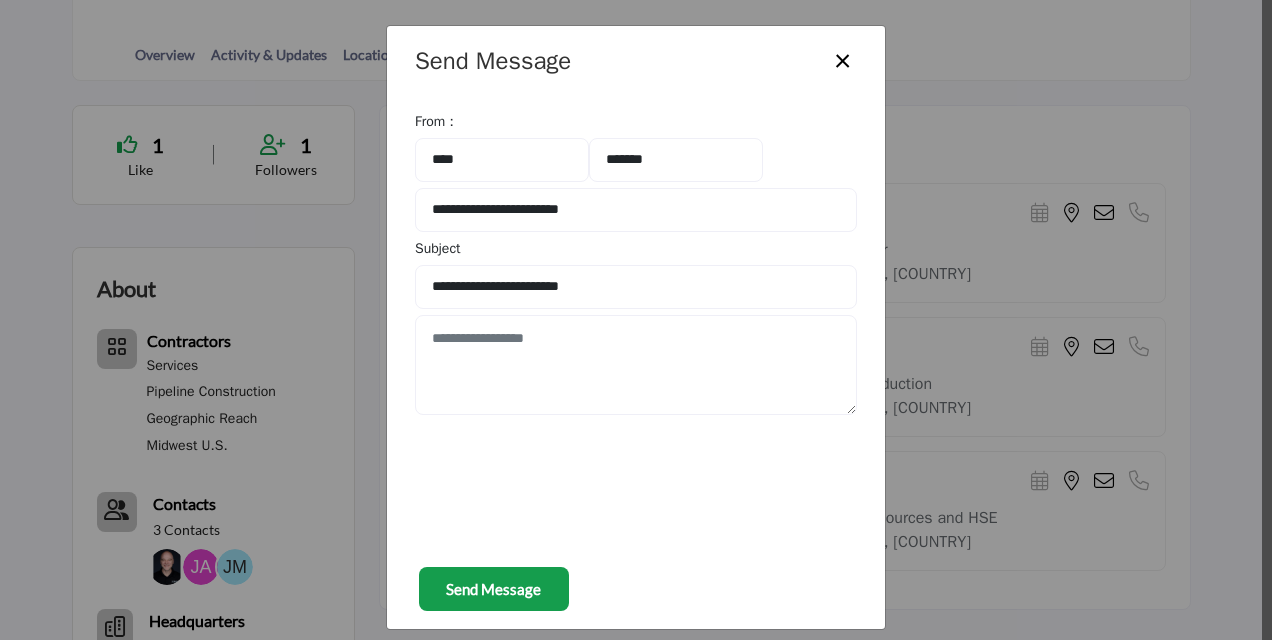 click on "×" at bounding box center (842, 59) 